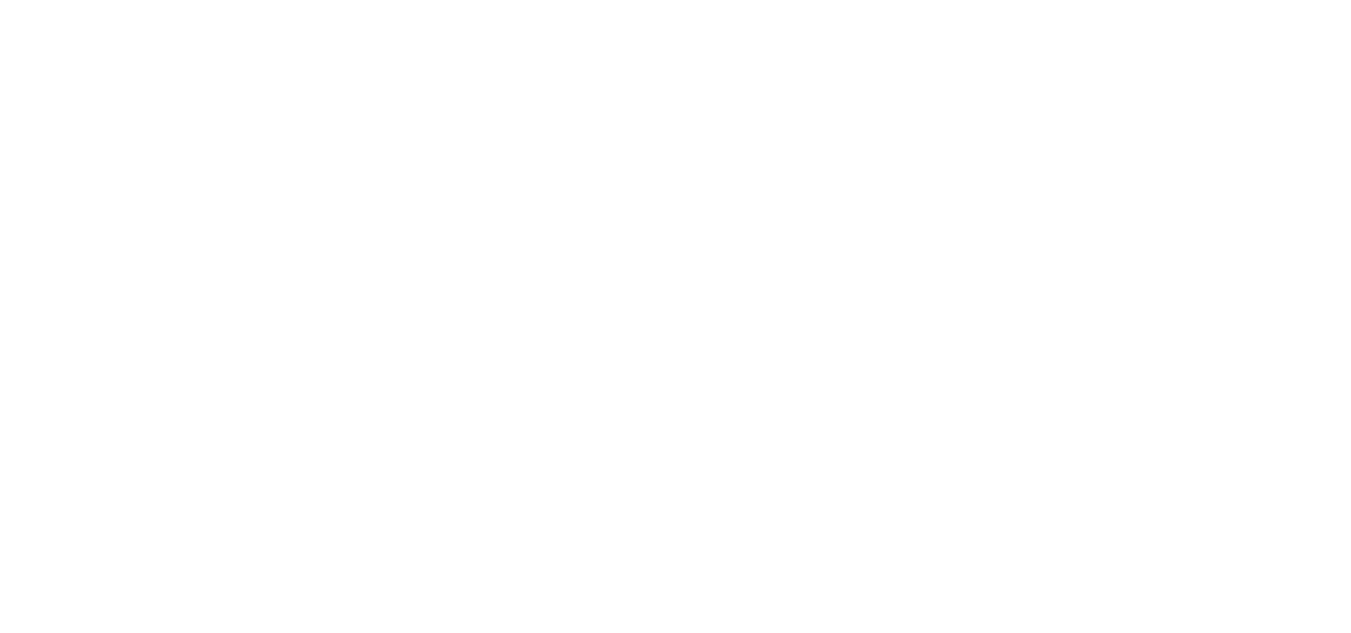 click at bounding box center (0, 0) 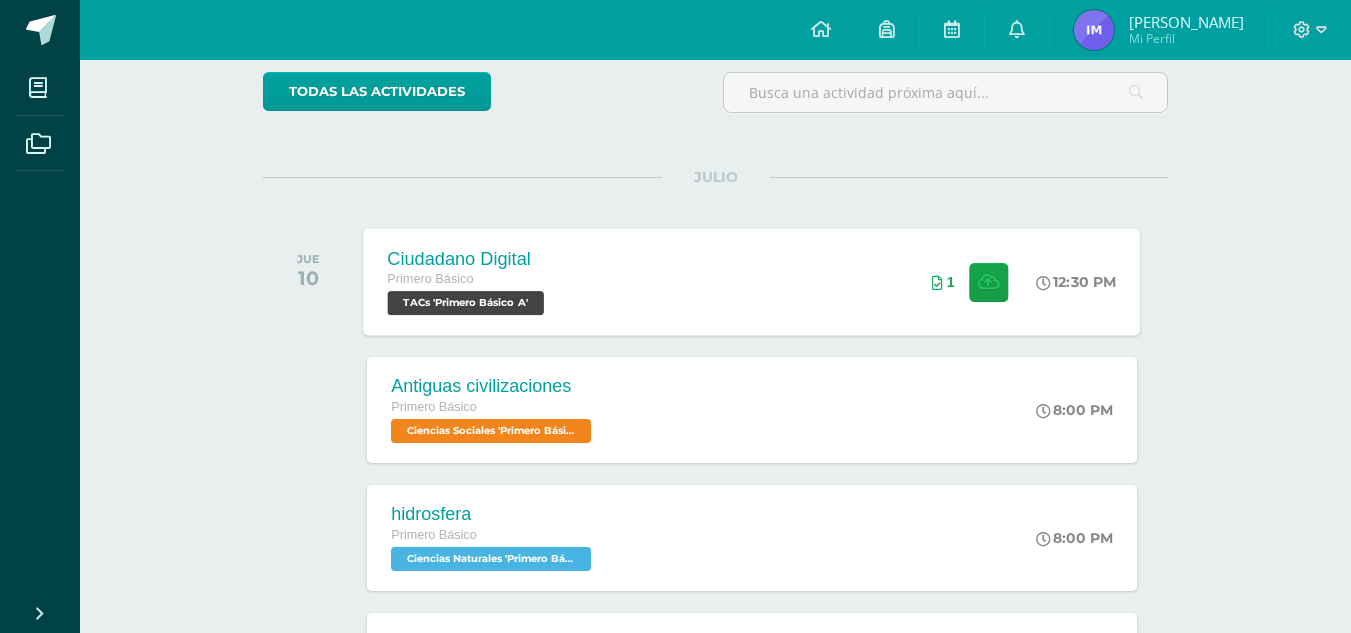 scroll, scrollTop: 0, scrollLeft: 0, axis: both 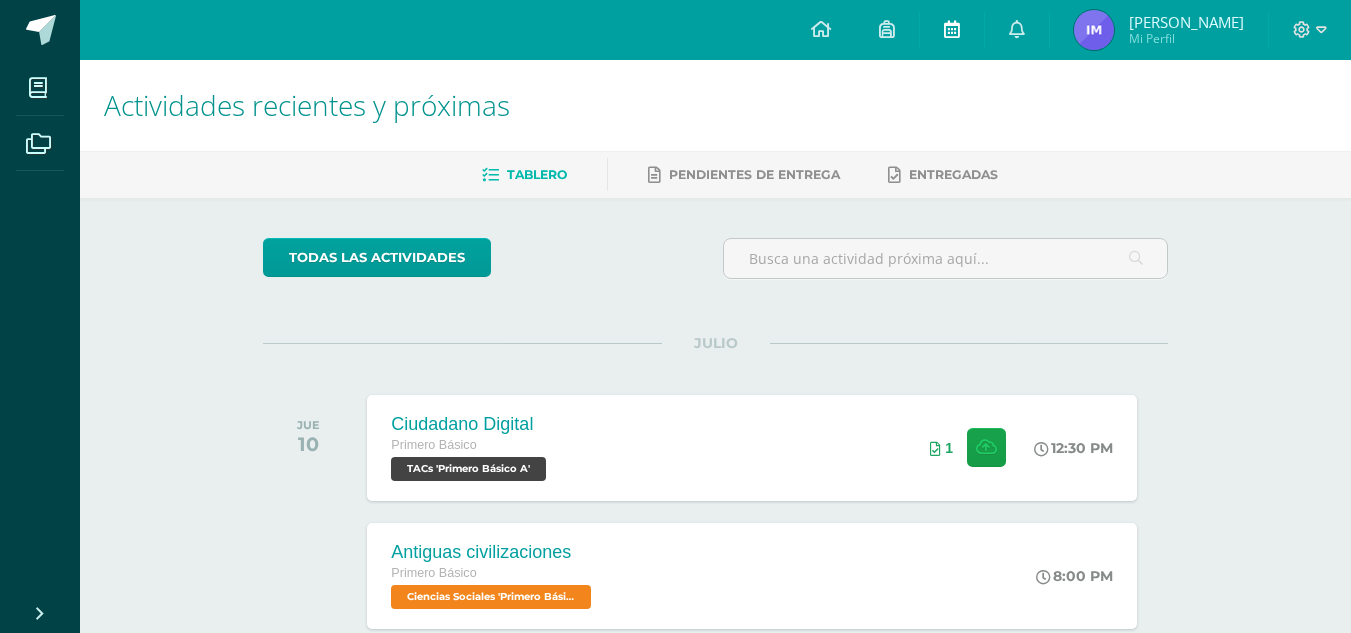 click at bounding box center [952, 30] 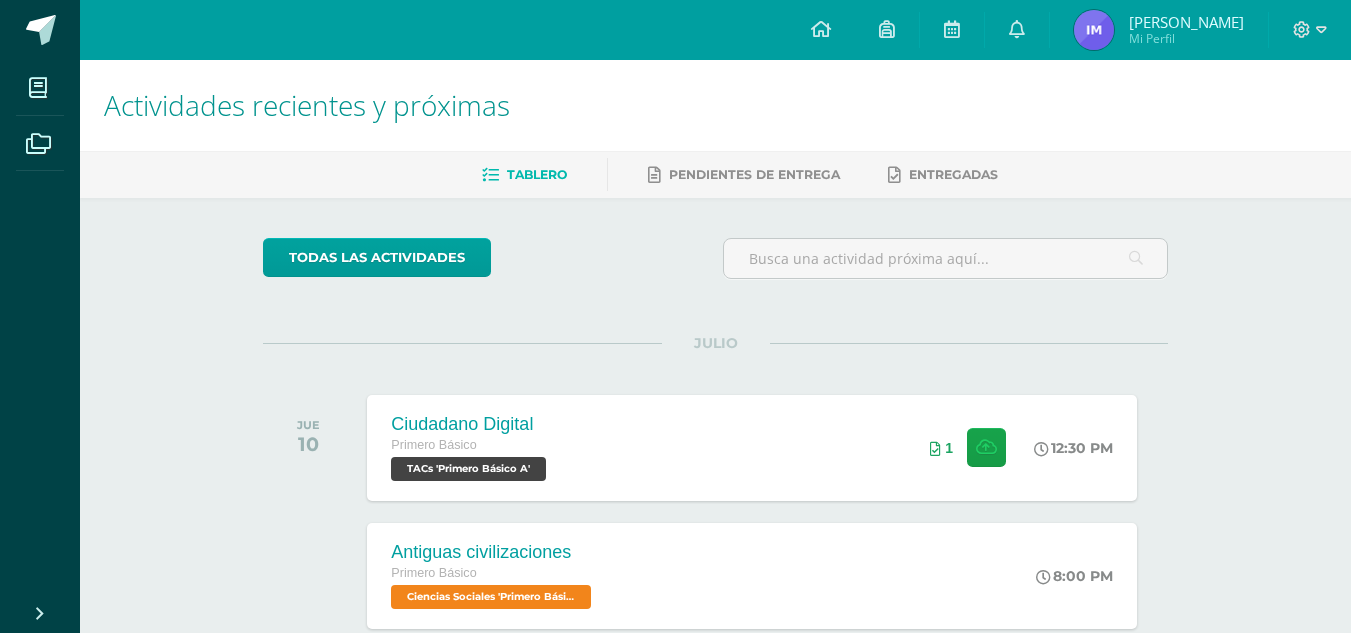 click on "Actividades recientes y próximas" at bounding box center (715, 105) 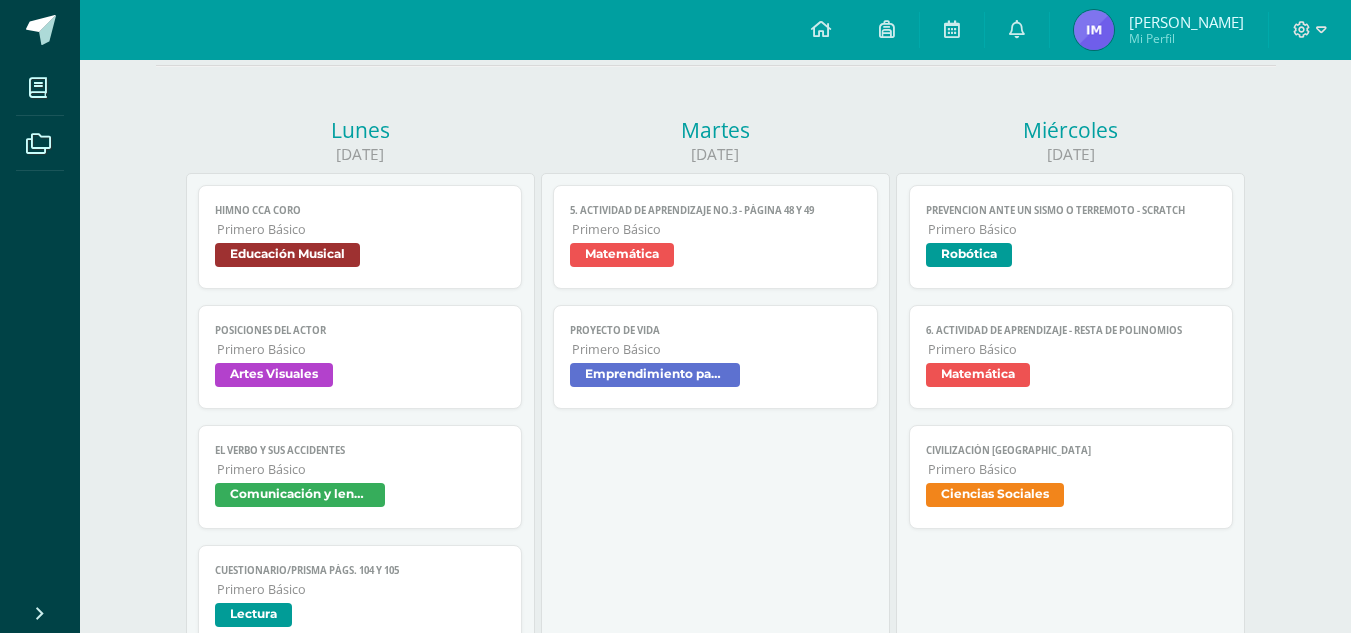 scroll, scrollTop: 0, scrollLeft: 0, axis: both 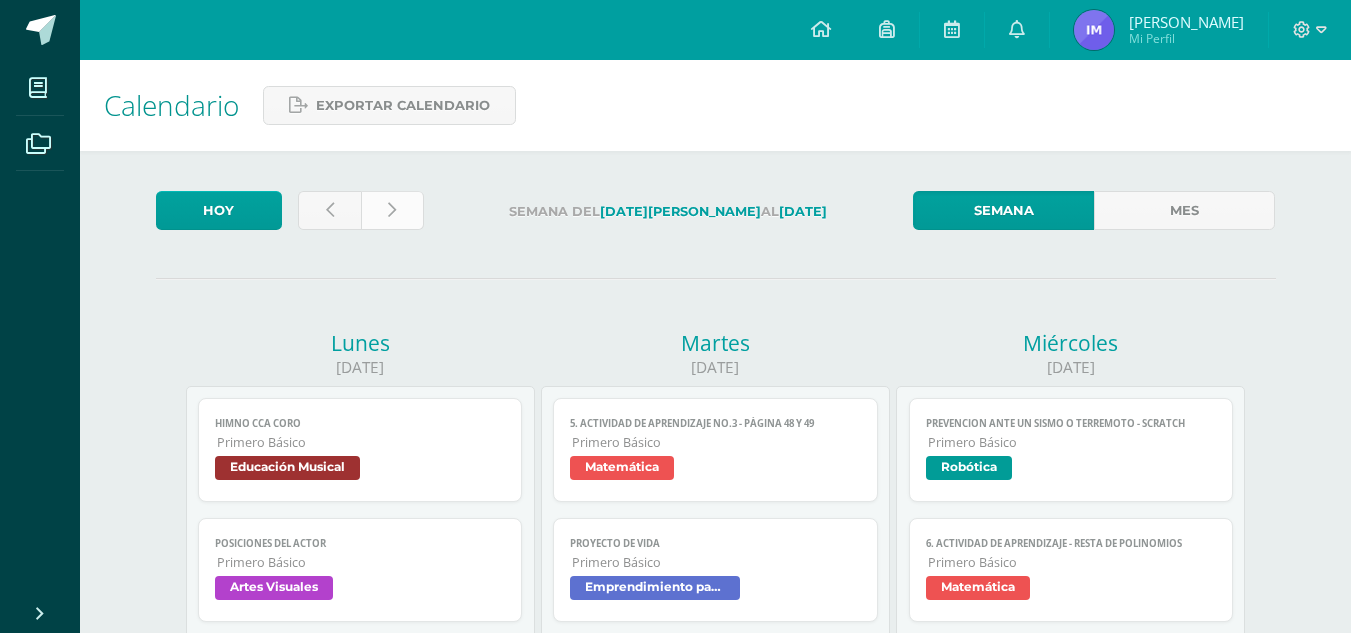click at bounding box center [392, 210] 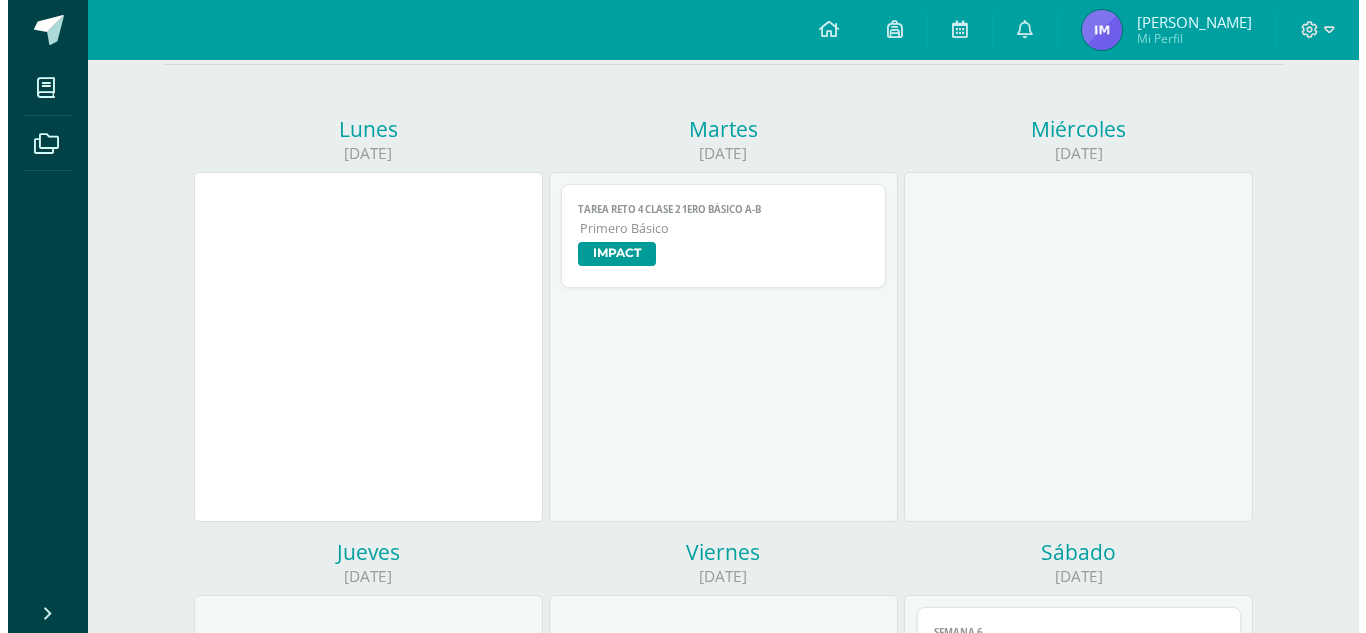 scroll, scrollTop: 215, scrollLeft: 0, axis: vertical 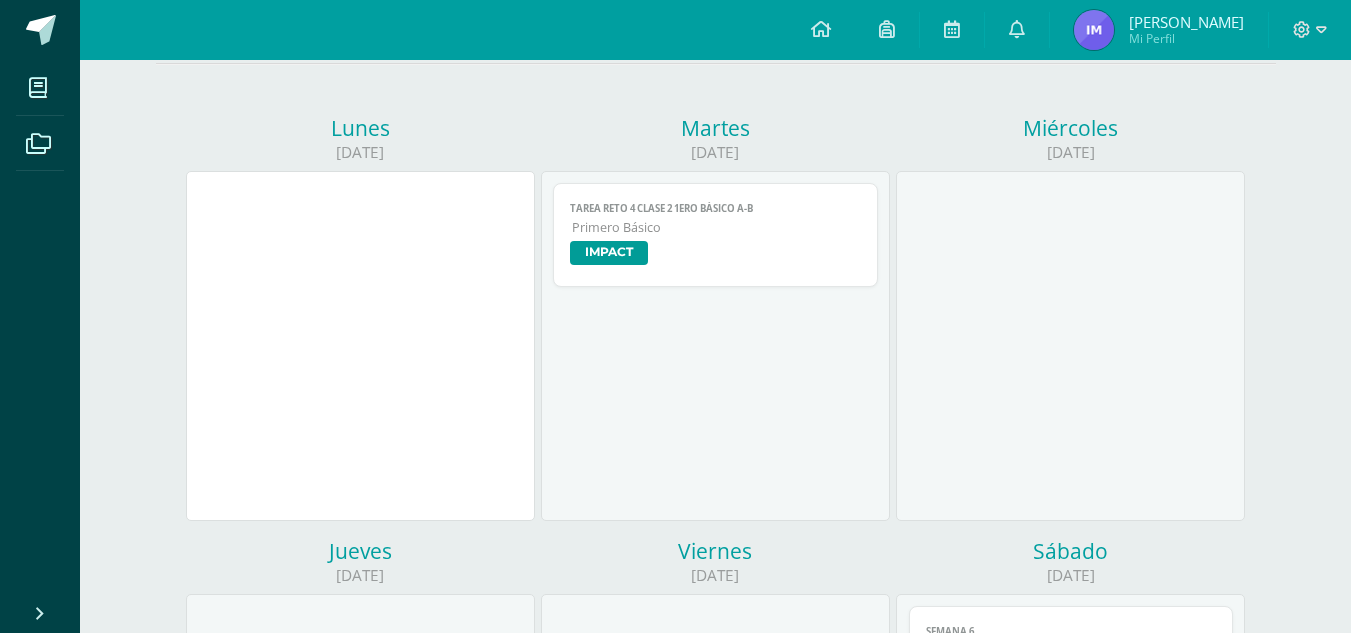 click on "Tarea Reto 4 clase 2 1ero  Básico A-B Primero Básico IMPACT" at bounding box center [715, 235] 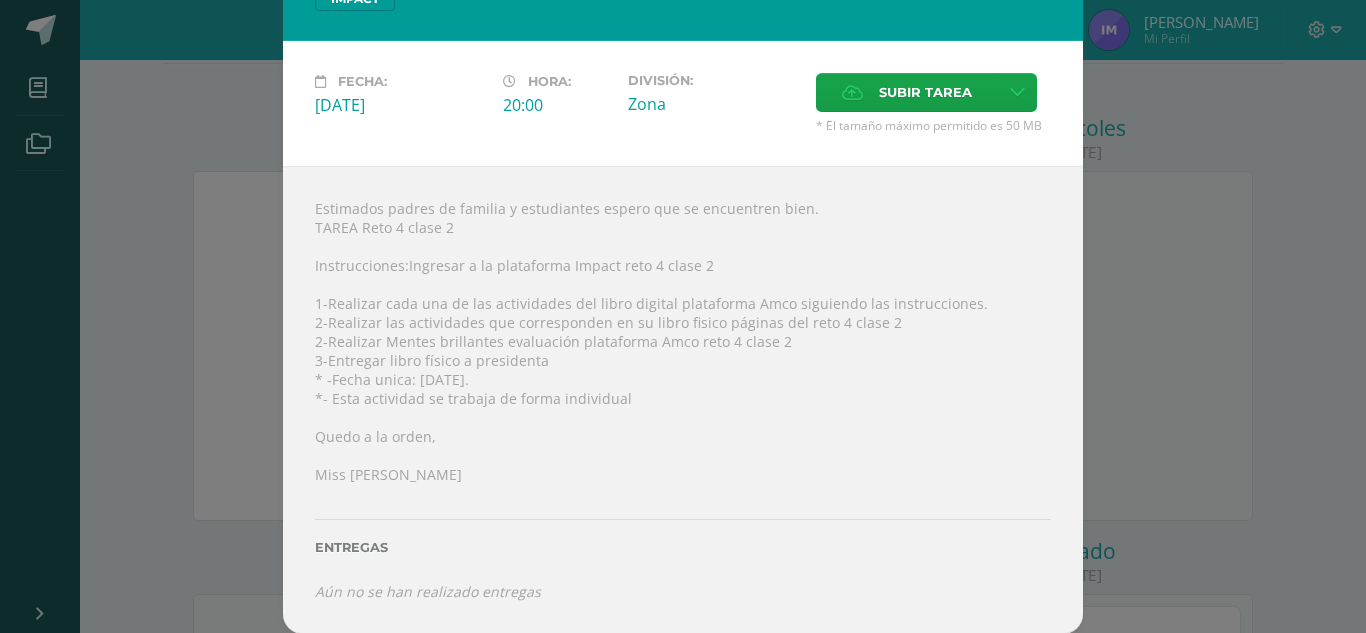 scroll, scrollTop: 70, scrollLeft: 0, axis: vertical 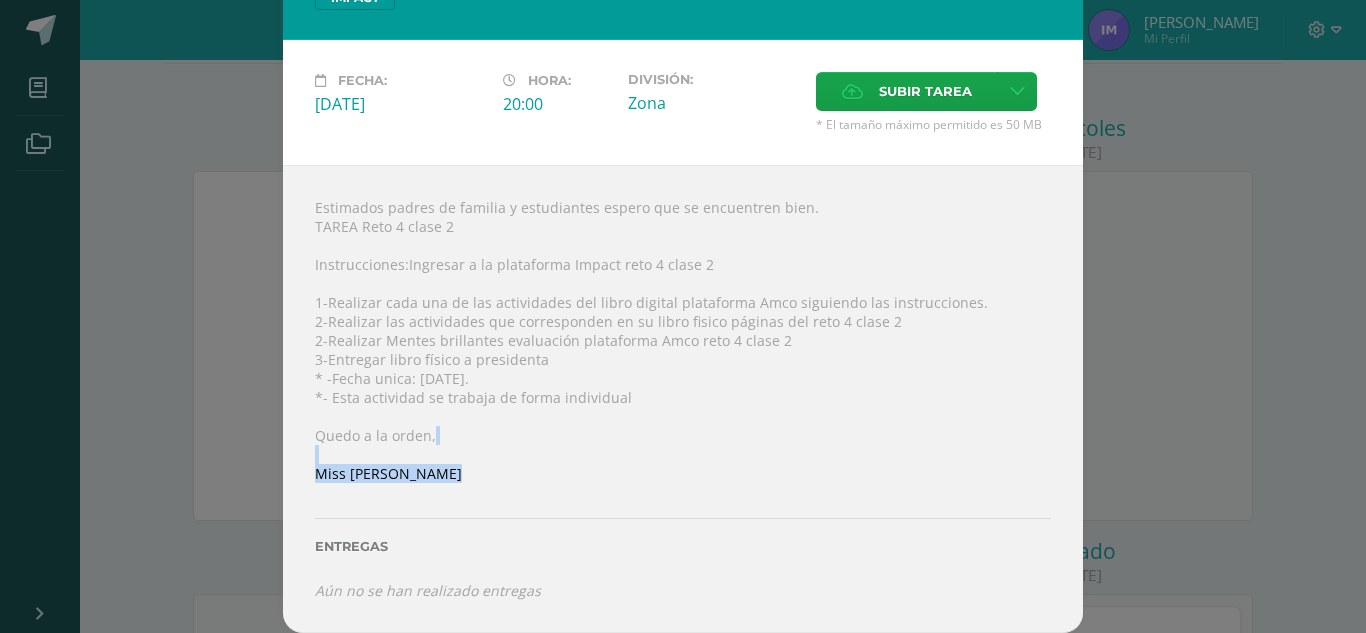 drag, startPoint x: 443, startPoint y: 485, endPoint x: 246, endPoint y: 455, distance: 199.27118 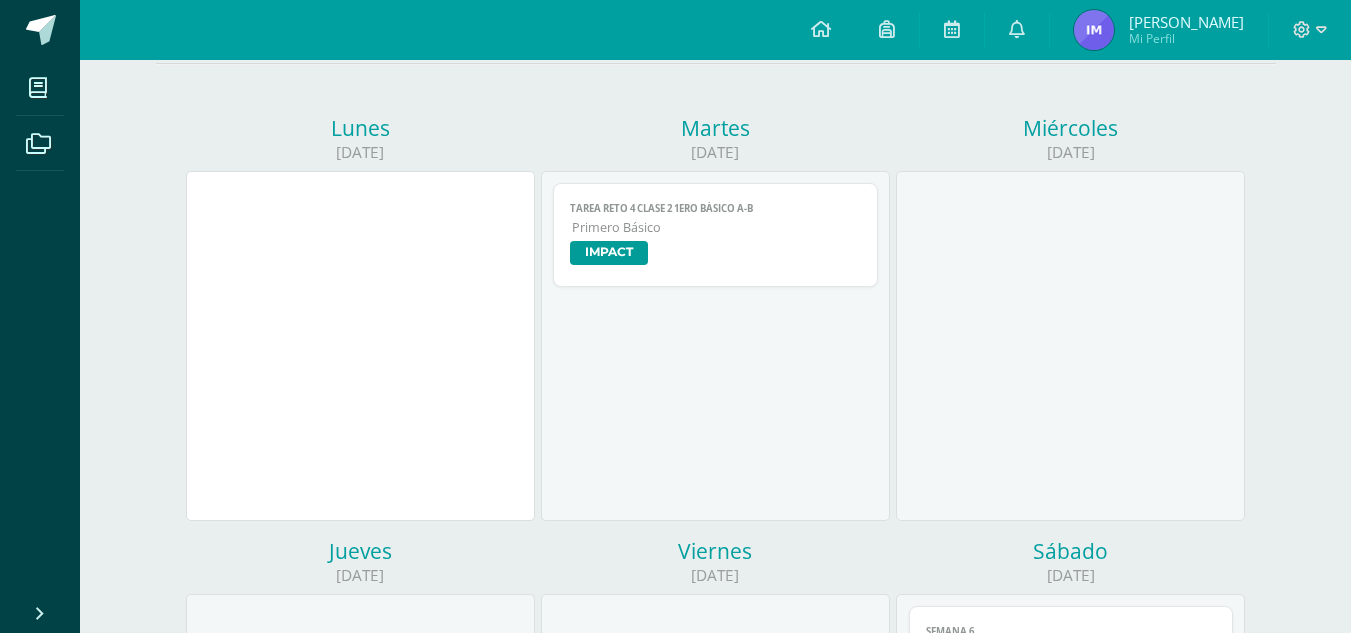 click on "Tarea Reto 4 clase 2 1ero  Básico A-B Primero Básico IMPACT" at bounding box center (715, 235) 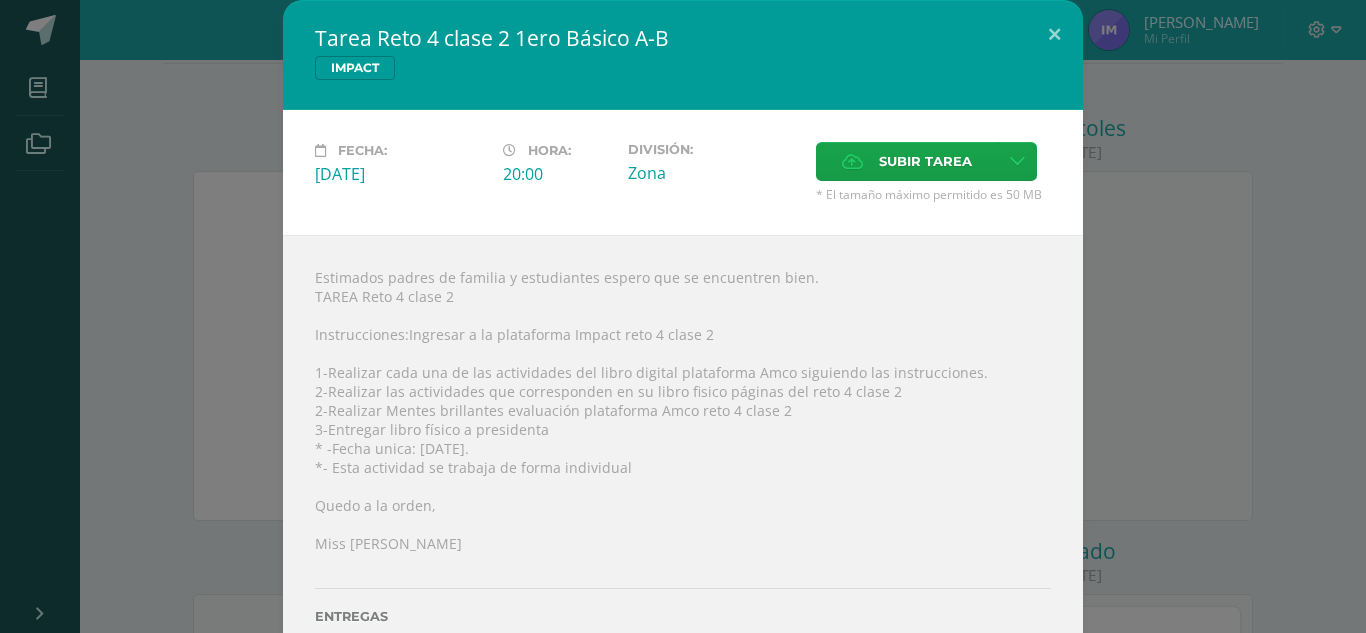 click on "Tarea Reto 4 clase 2 1ero  Básico A-B
IMPACT
Fecha:
Martes 15 de Julio
Hora:
20:00
División:
Zona
?" at bounding box center (683, 351) 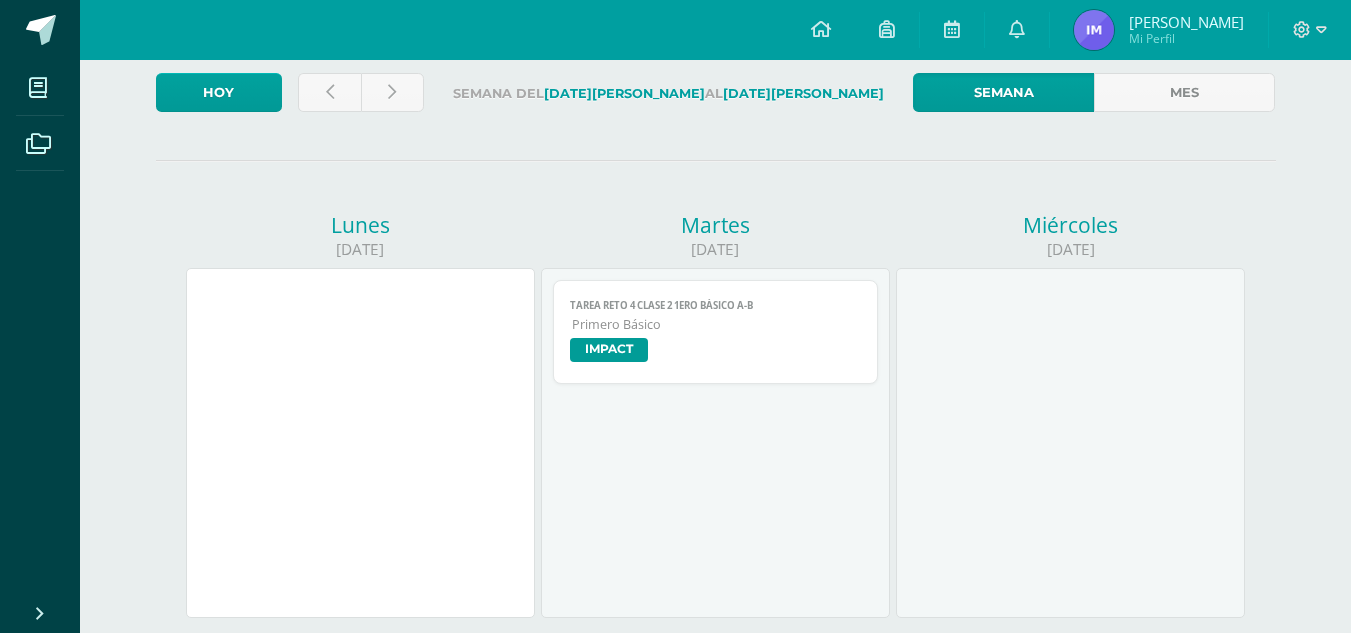 scroll, scrollTop: 0, scrollLeft: 0, axis: both 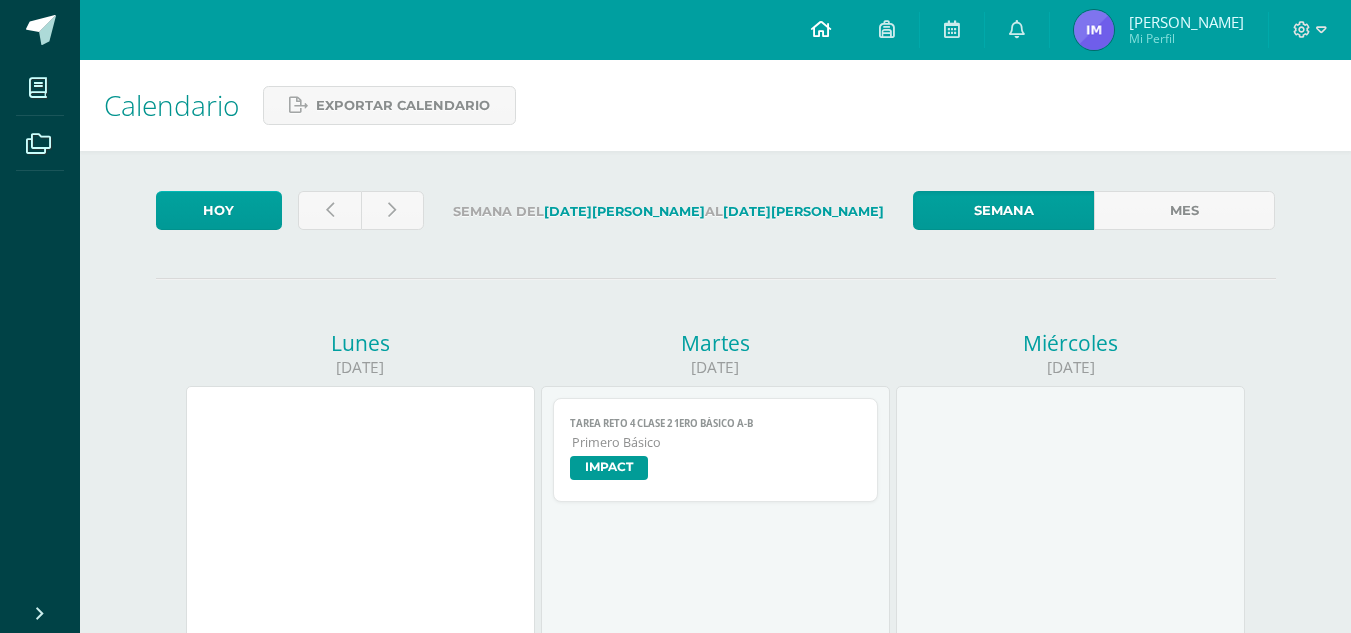 click at bounding box center [821, 29] 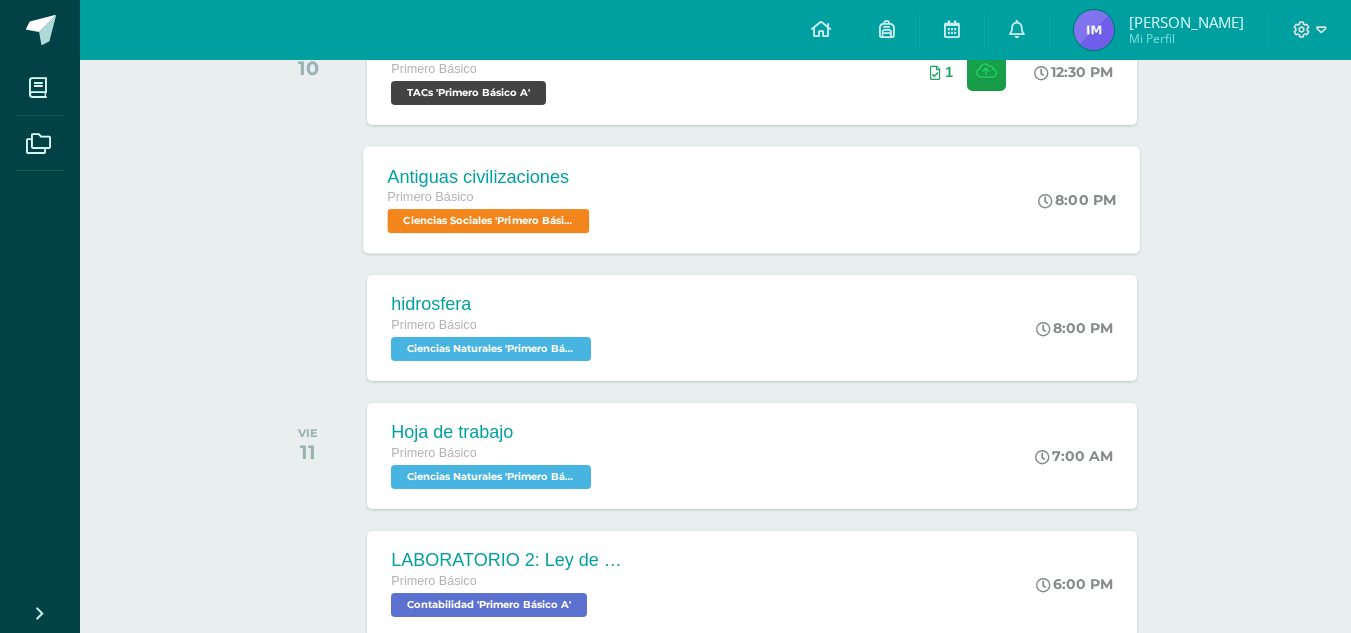 scroll, scrollTop: 377, scrollLeft: 0, axis: vertical 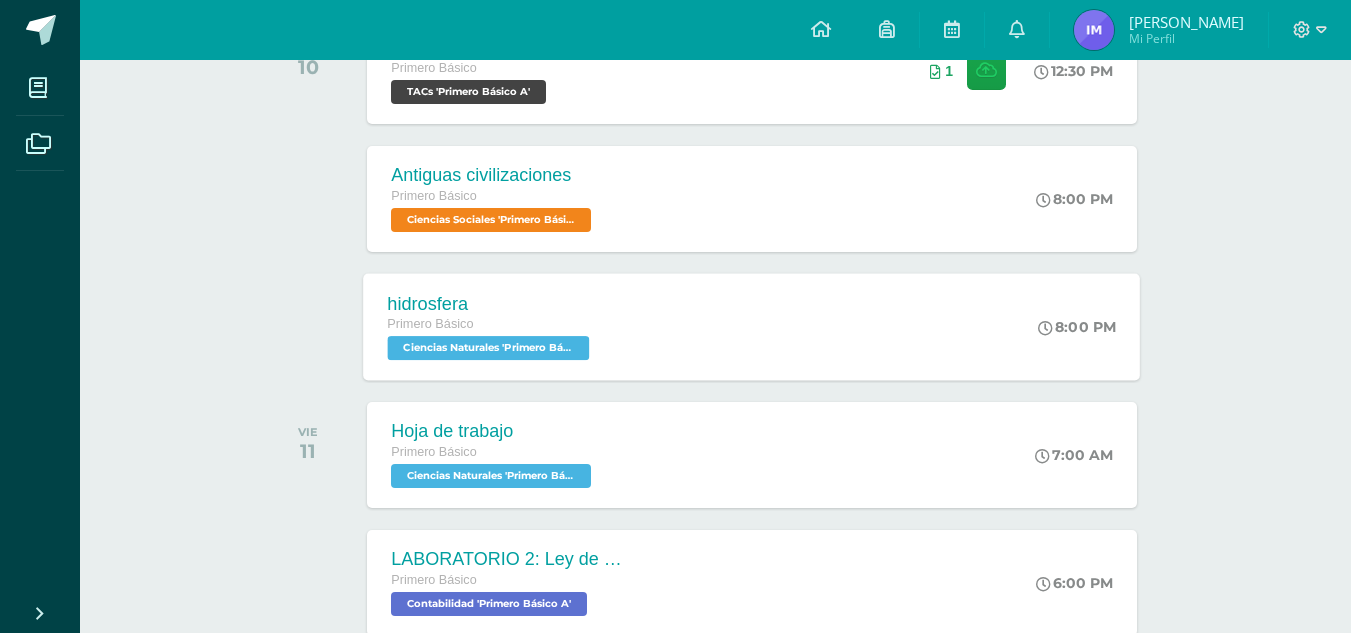 click on "hidrosfera
Primero Básico
Ciencias Naturales 'Primero Básico A'
8:00 PM
hidrosfera
Ciencias Naturales
Cargando contenido" at bounding box center [752, 326] 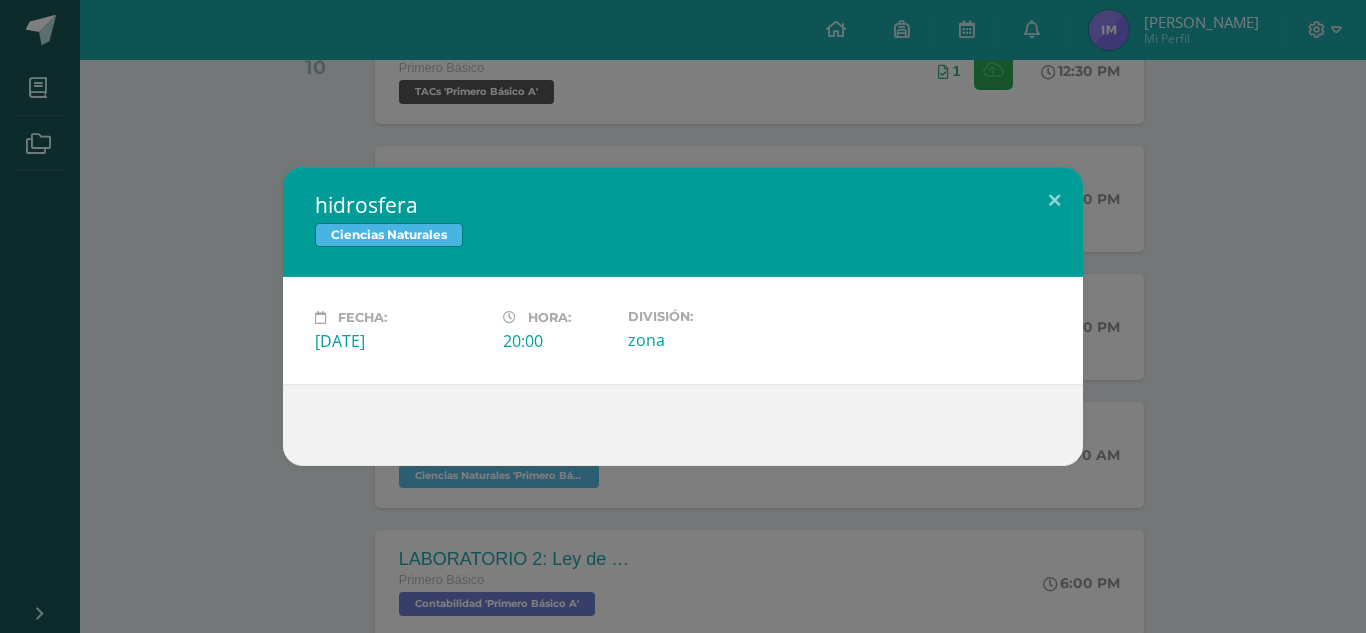 click on "hidrosfera
Ciencias Naturales
Fecha:
[DATE][PERSON_NAME]:
20:00
División:
zona" at bounding box center (683, 316) 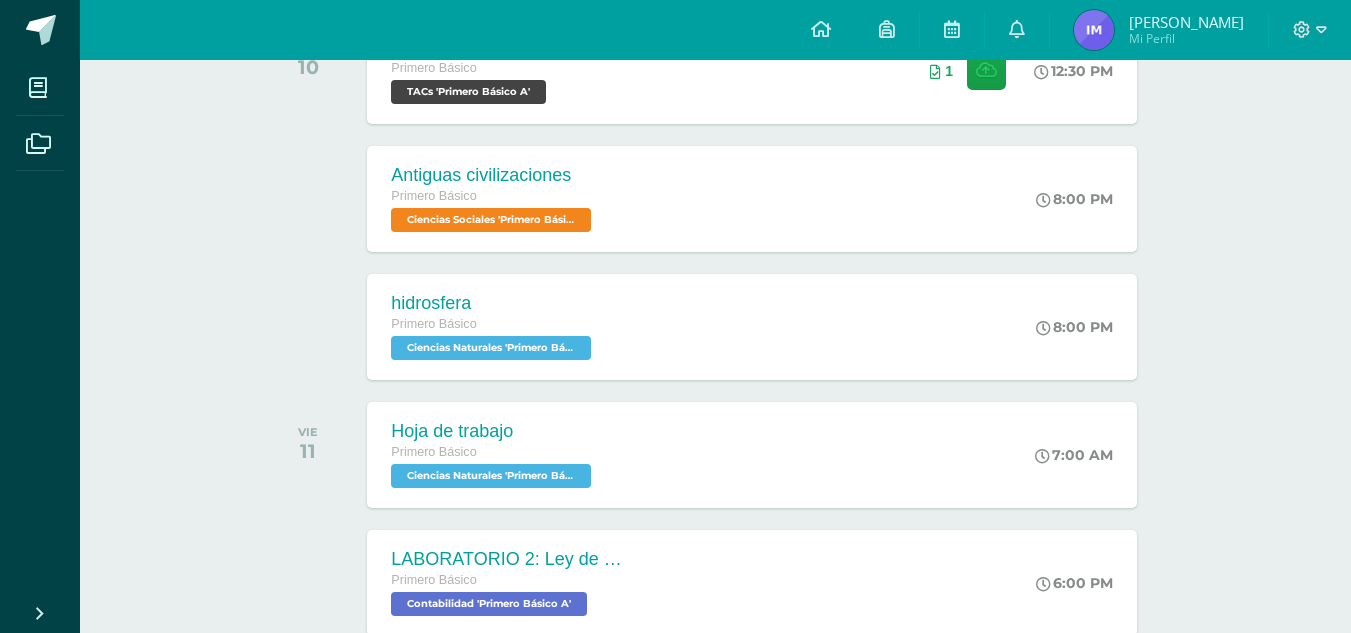 click on "Primero Básico" at bounding box center (493, 453) 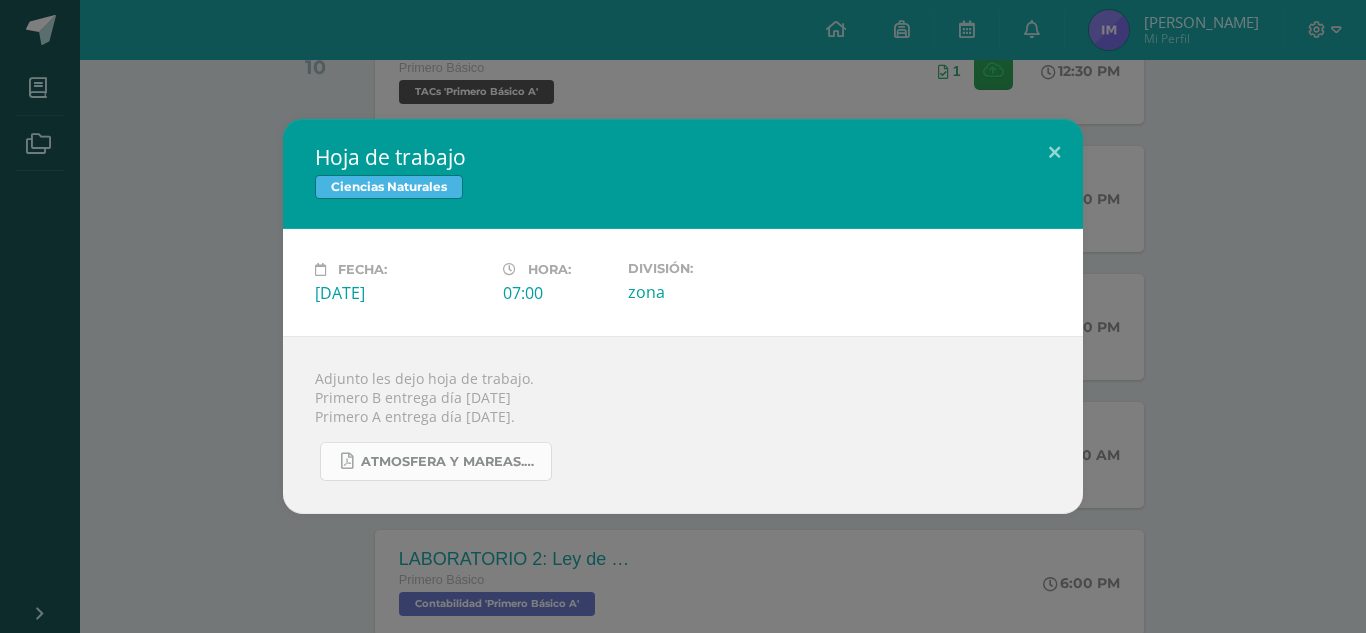 click on "atmosfera y mareas.pdf" at bounding box center [451, 462] 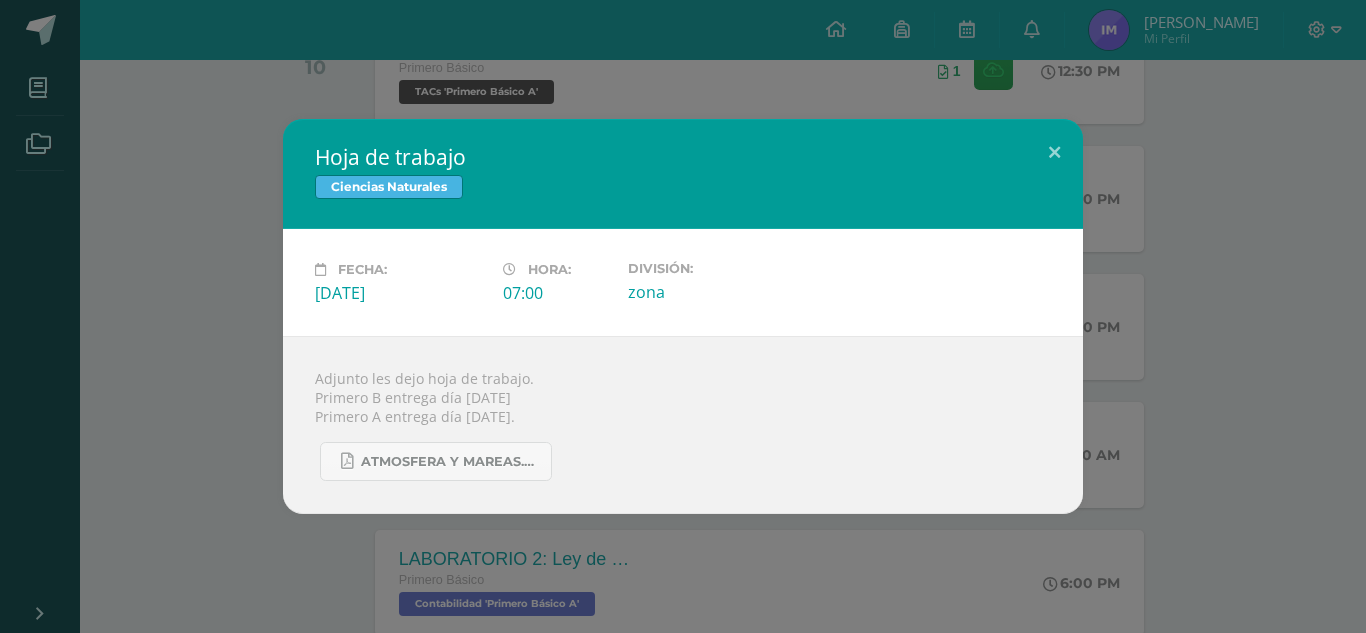 click on "Hoja de trabajo
Ciencias Naturales
Fecha:
Viernes 11 de Julio
Hora:
07:00
División:
zona" at bounding box center [683, 316] 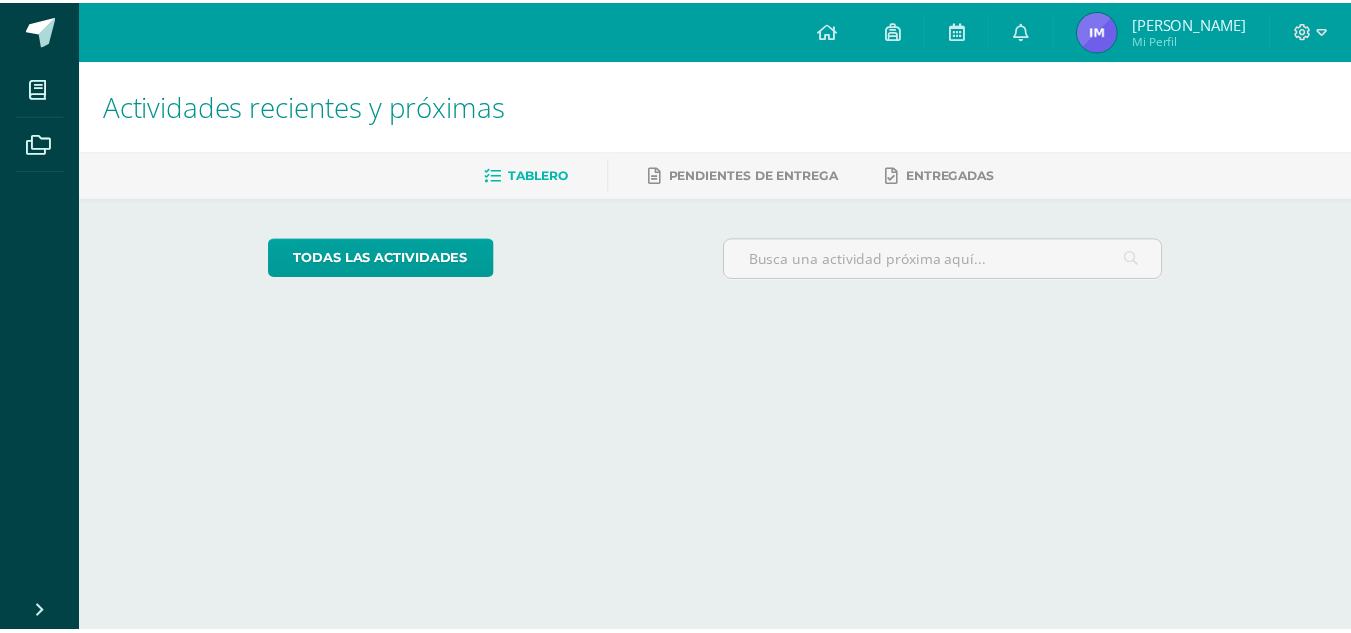 scroll, scrollTop: 0, scrollLeft: 0, axis: both 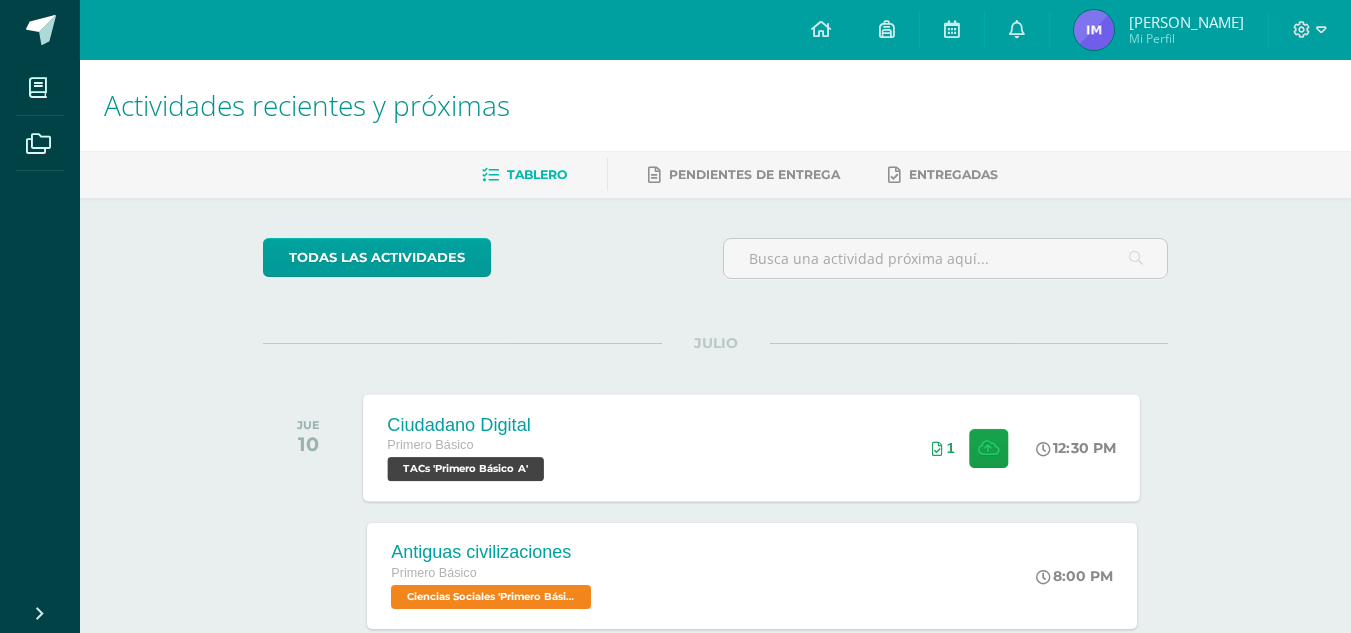 click on "Ciudadano Digital
Primero Básico
TACs 'Primero Básico A'
12:30 PM
1
Ciudadano Digital
TACs" at bounding box center (752, 447) 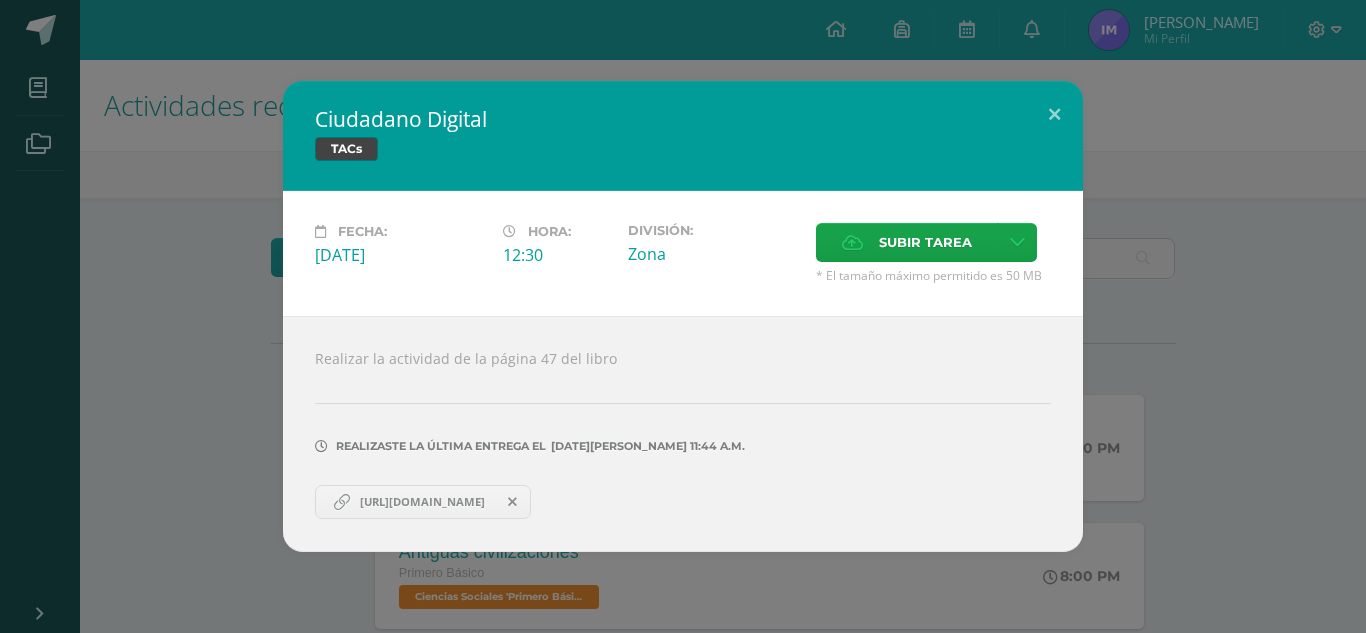 click on "https://www.canva.com/design/DAGsmA8L77M/id7PBrjNMr8Y-02KtbtNbg/view?utm_content=DAGsmA8L77M&utm_campaign=designshare&utm_medium=link2&utm_source=uniquelinks&utlId=hee0d7b245e" at bounding box center (422, 502) 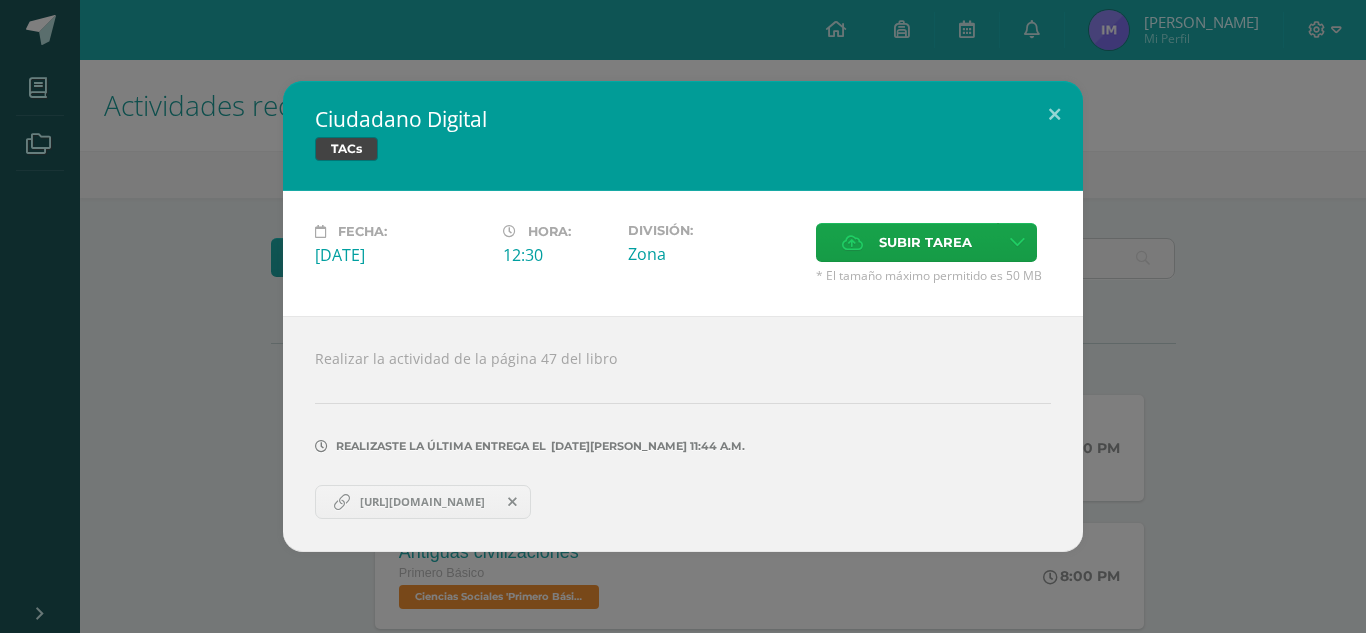 drag, startPoint x: 203, startPoint y: 303, endPoint x: 181, endPoint y: 310, distance: 23.086792 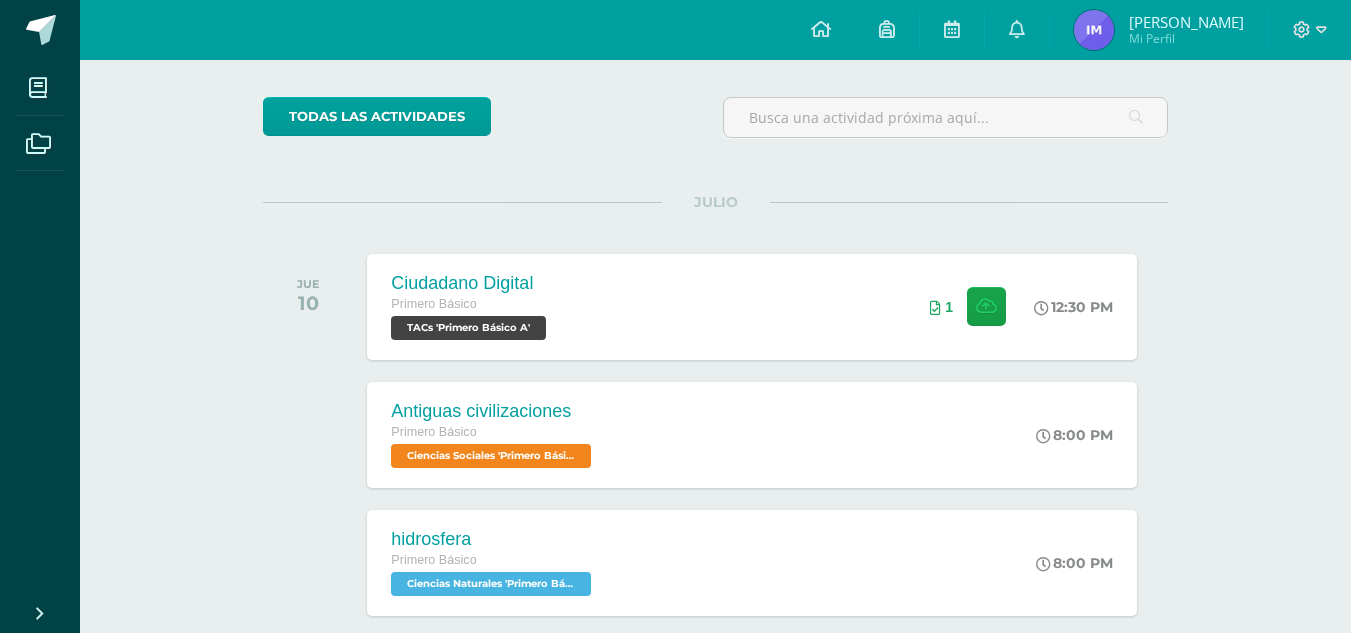 scroll, scrollTop: 142, scrollLeft: 0, axis: vertical 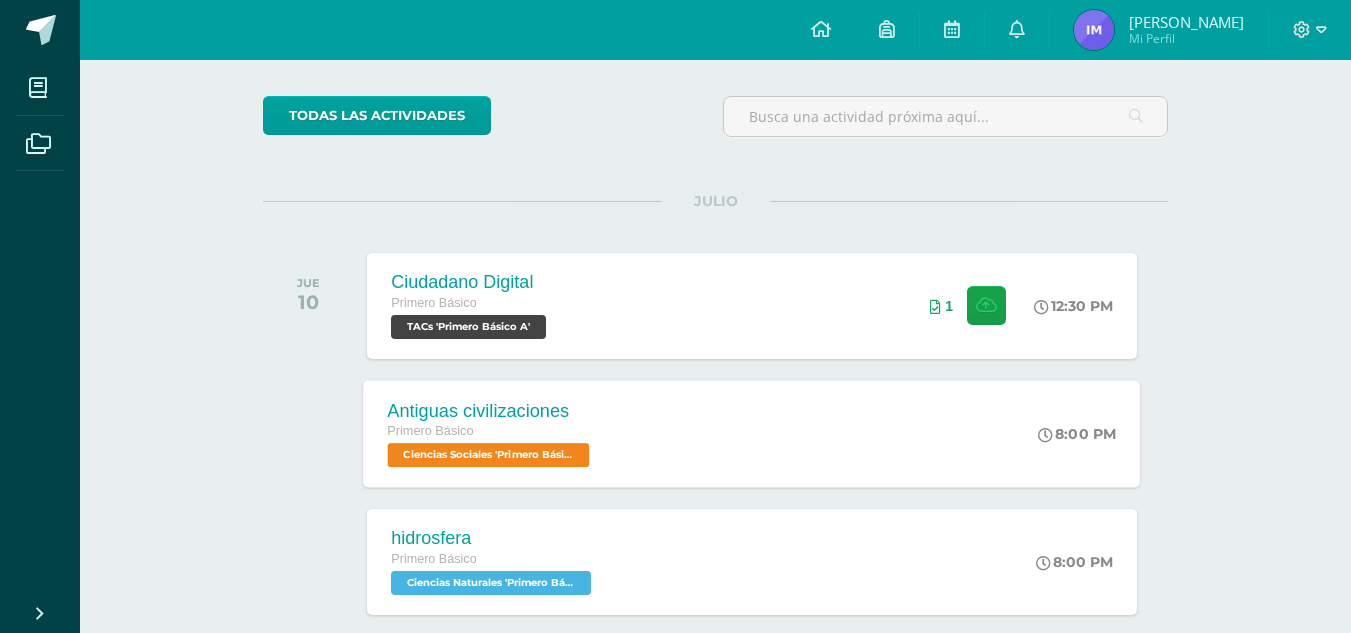click on "Antiguas civilizaciones
Primero Básico
Ciencias Sociales 'Primero Básico A'
8:00 PM
Antiguas civilizaciones
Ciencias Sociales
Cargando contenido" at bounding box center (752, 433) 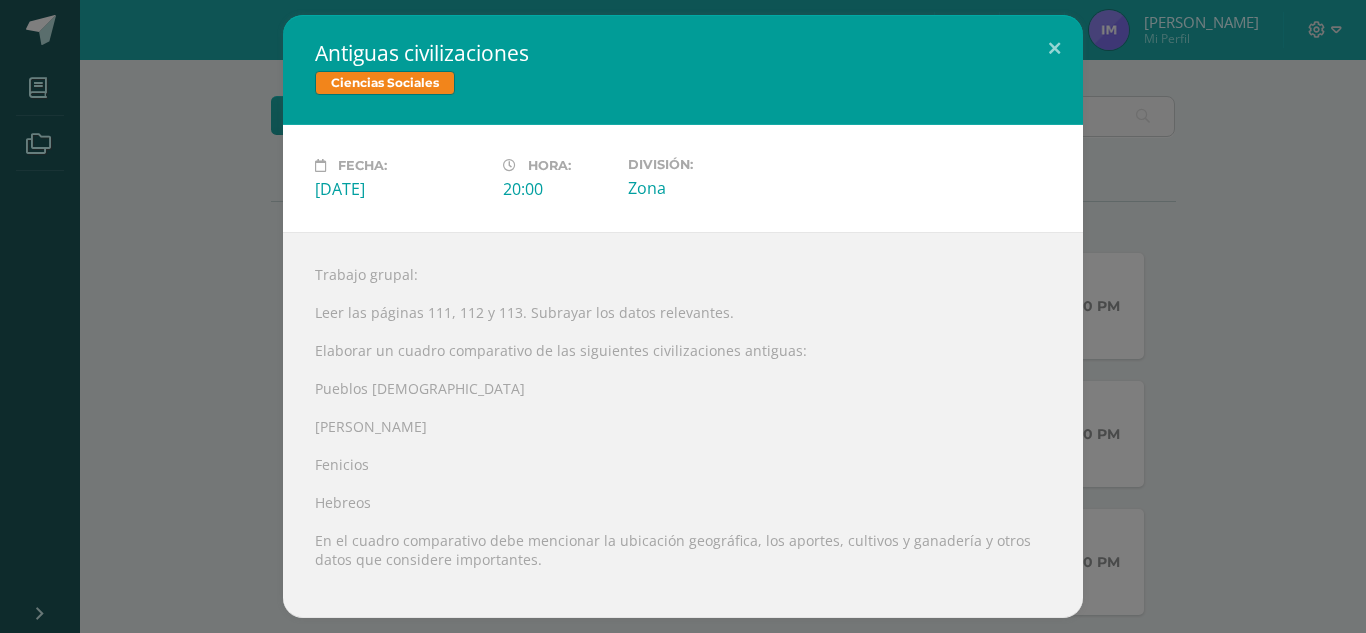 click on "Antiguas civilizaciones
Ciencias Sociales
Fecha:
[DATE][PERSON_NAME]:
20:00
División:" at bounding box center [683, 316] 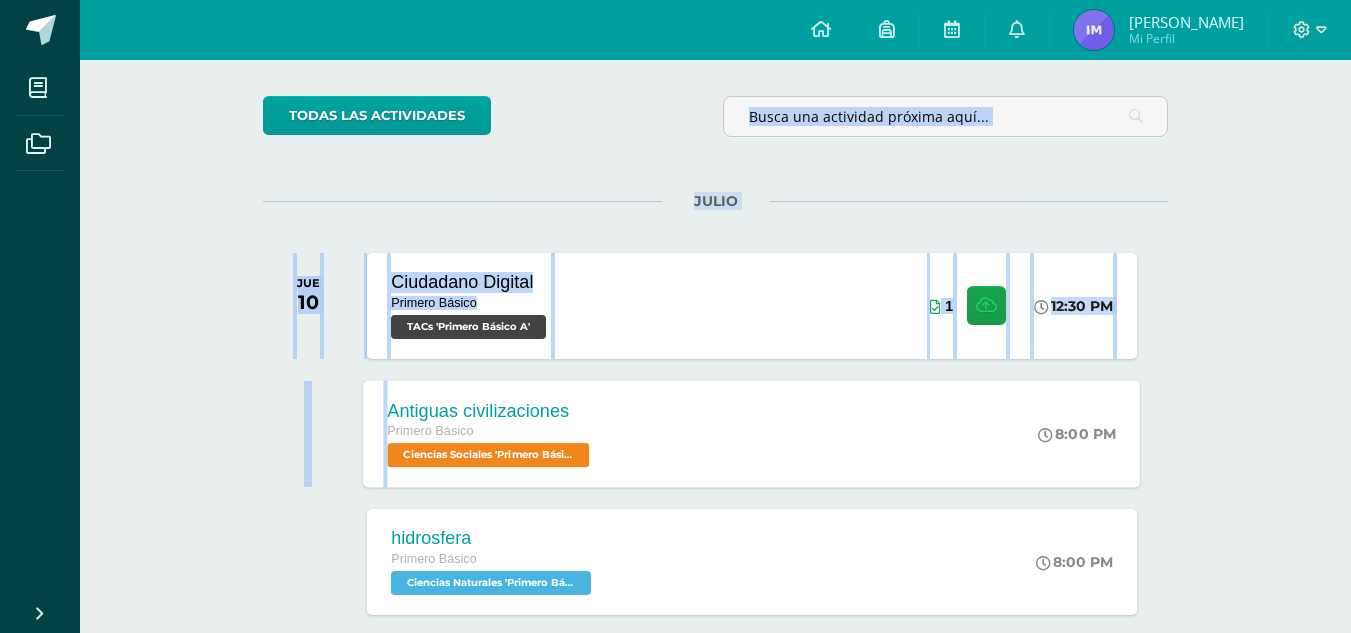 drag, startPoint x: 221, startPoint y: 443, endPoint x: 410, endPoint y: 477, distance: 192.03384 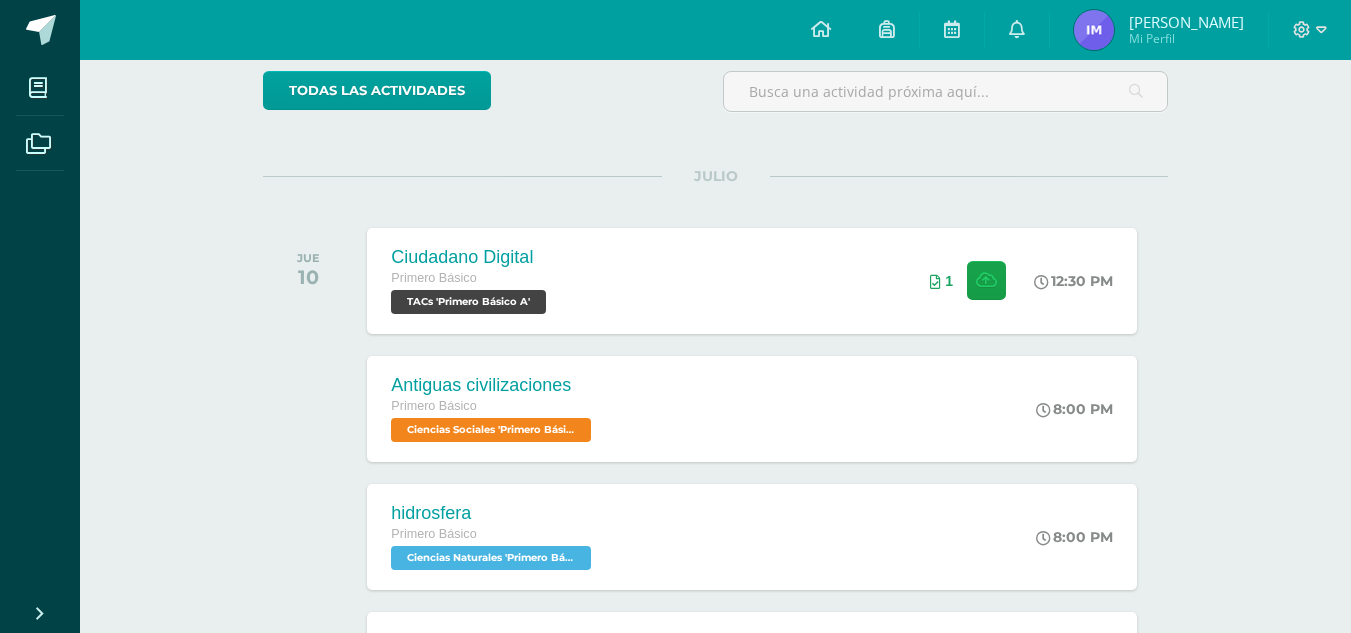 click on "todas las Actividades
No tienes actividades
Échale un vistazo a los demás períodos o  sal y disfruta del [PERSON_NAME]
10
Ciudadano Digital
Primero Básico
TACs 'Primero Básico A'
12:30 PM
1" at bounding box center (715, 990) 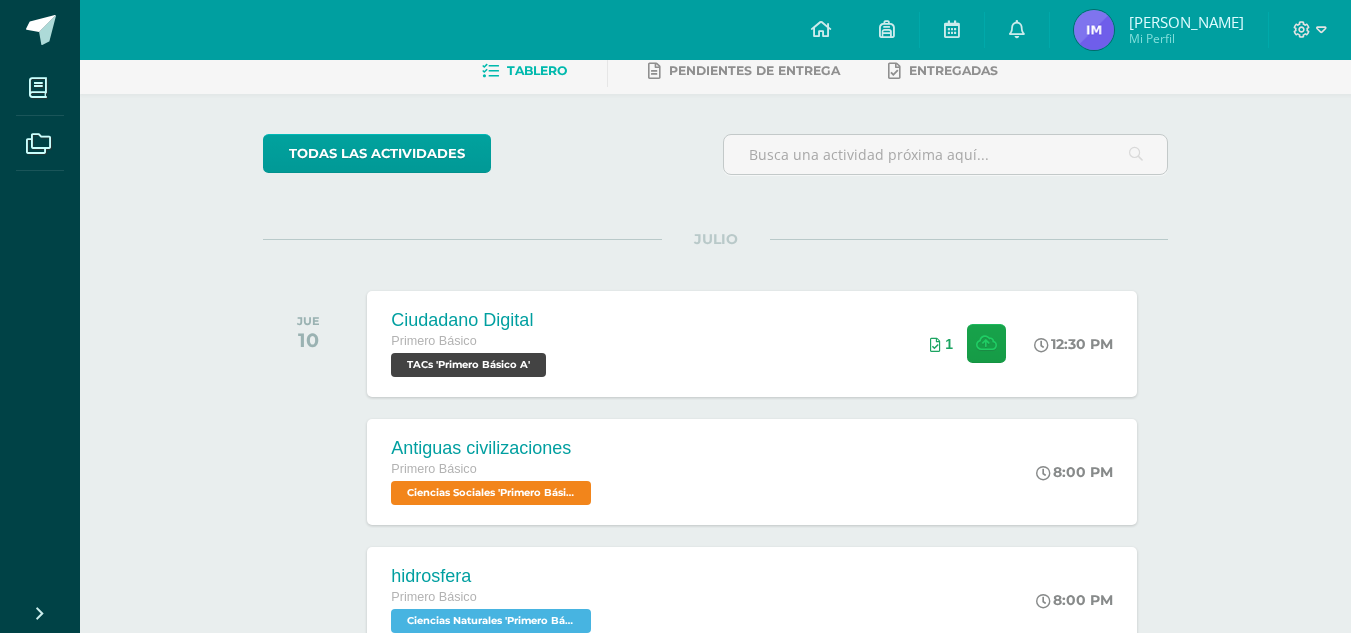 scroll, scrollTop: 0, scrollLeft: 0, axis: both 